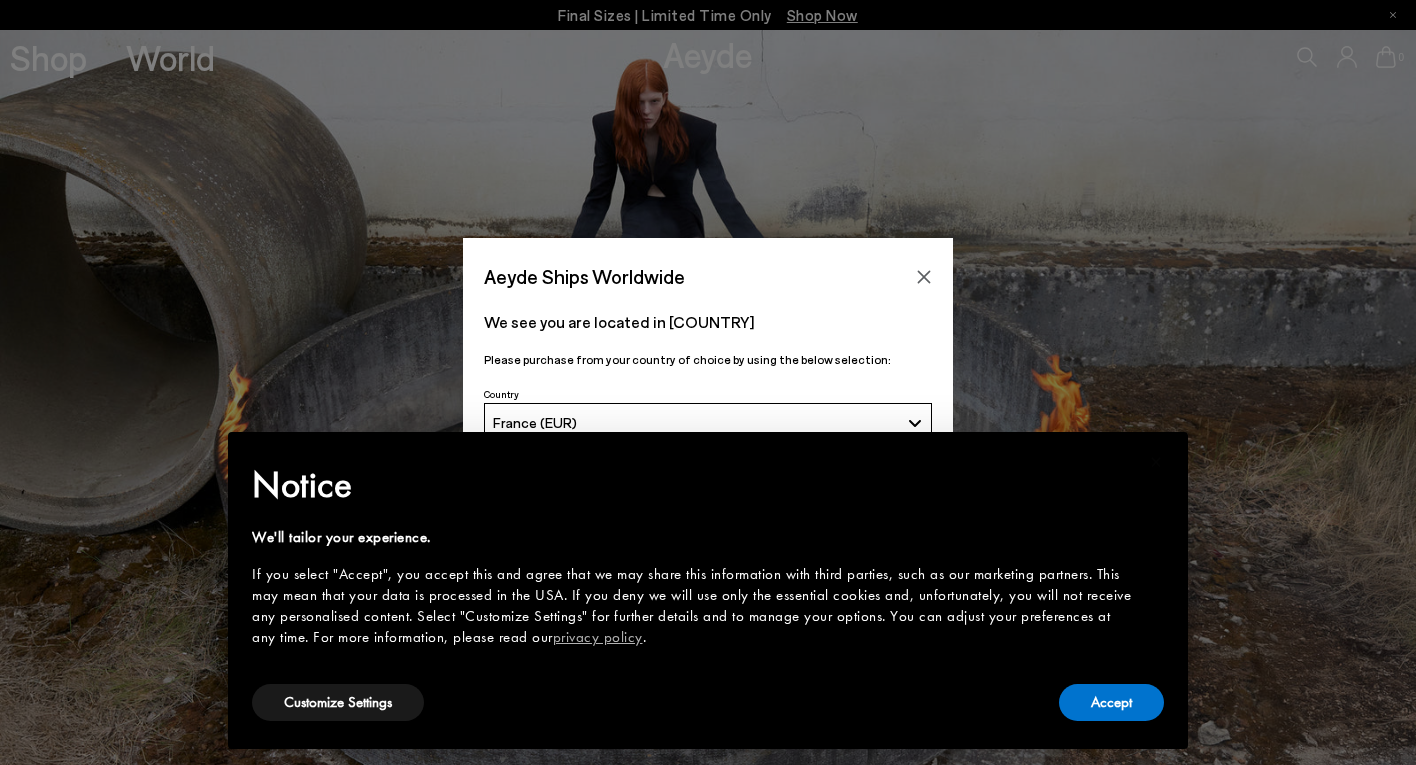 scroll, scrollTop: 0, scrollLeft: 0, axis: both 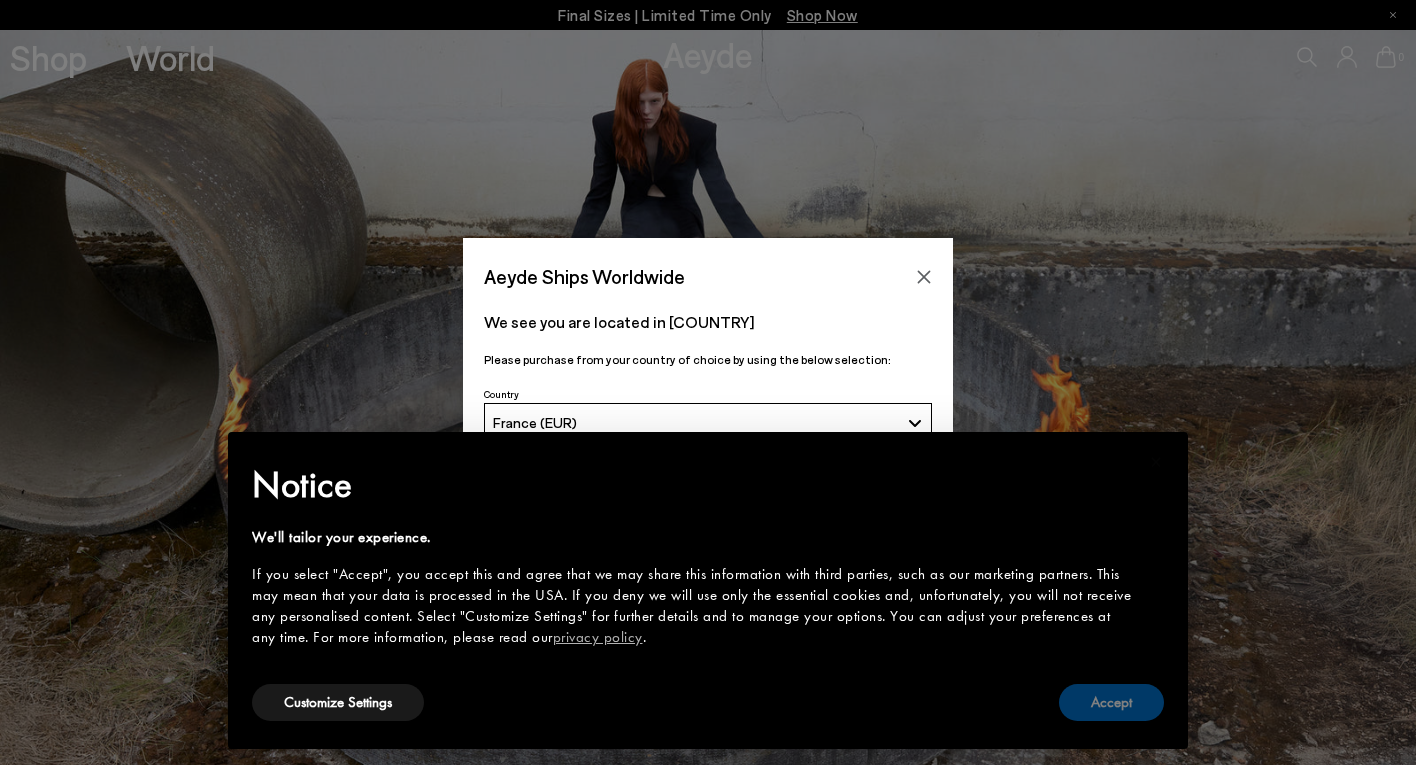 click on "Accept" at bounding box center [1111, 702] 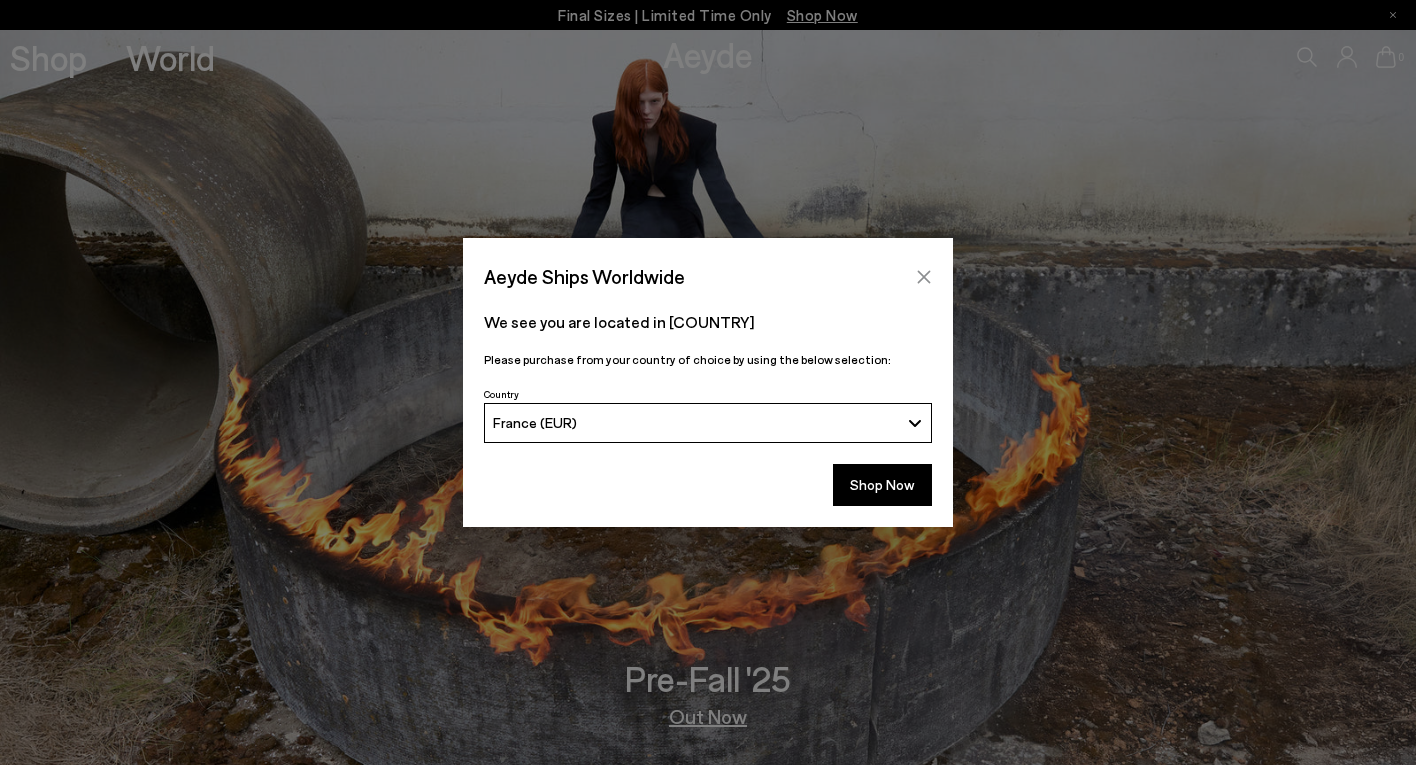 click 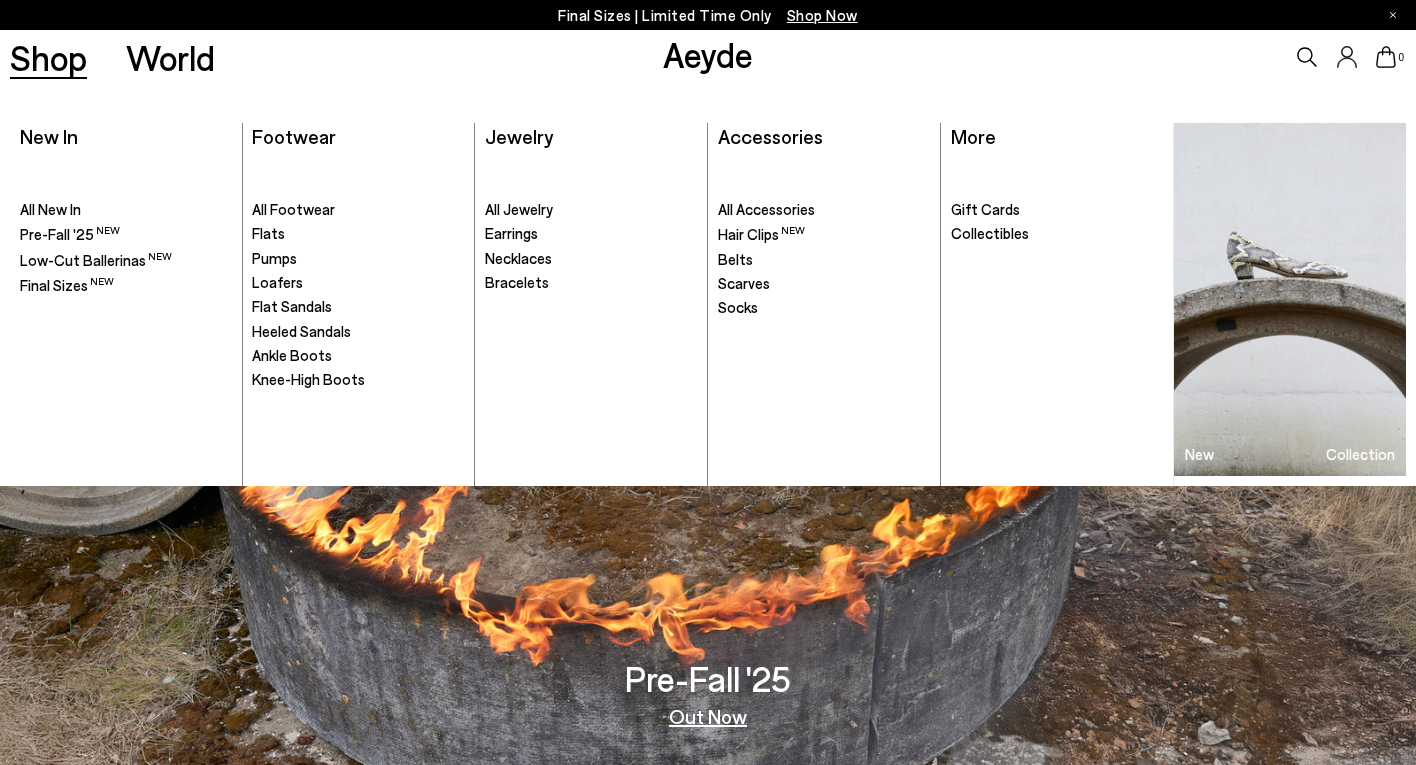 click on "Shop" at bounding box center [48, 57] 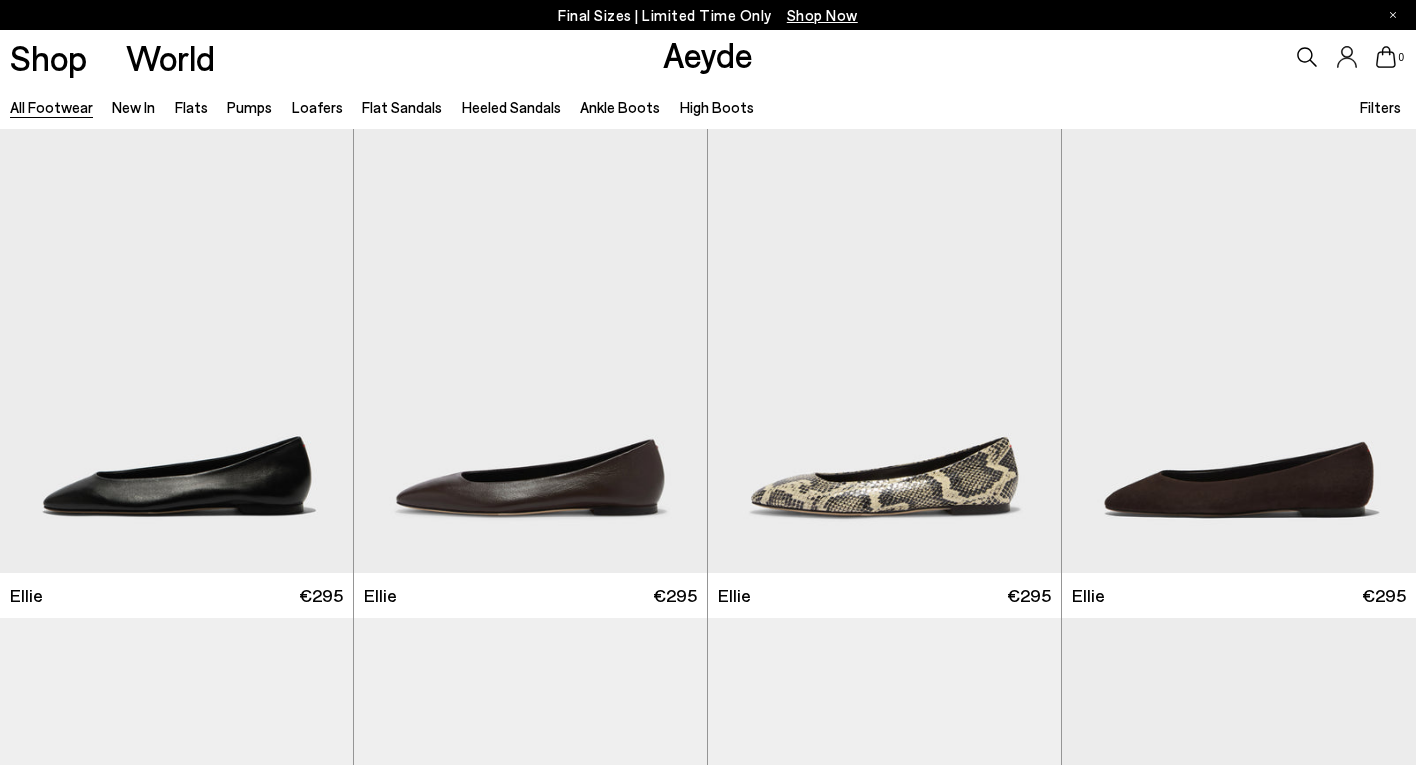 scroll, scrollTop: 0, scrollLeft: 0, axis: both 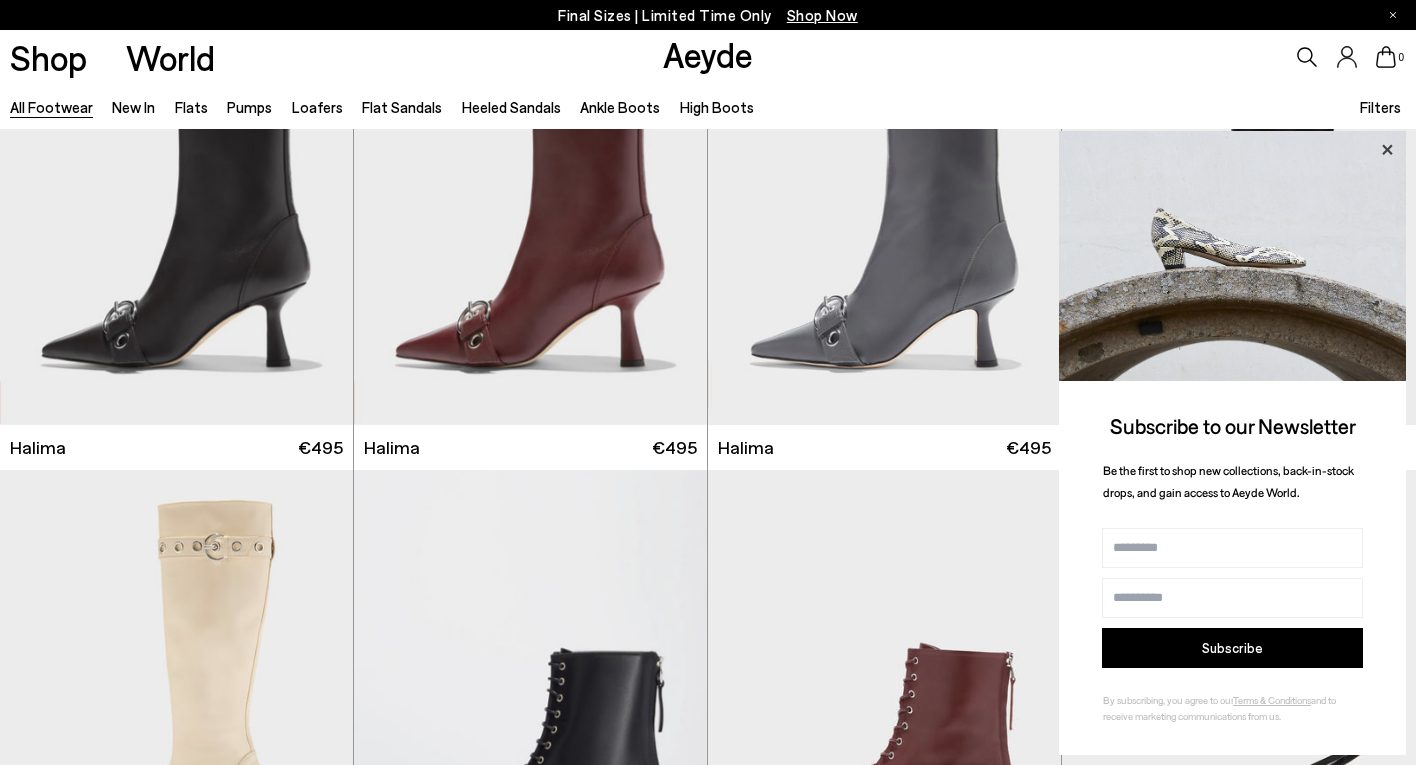 click 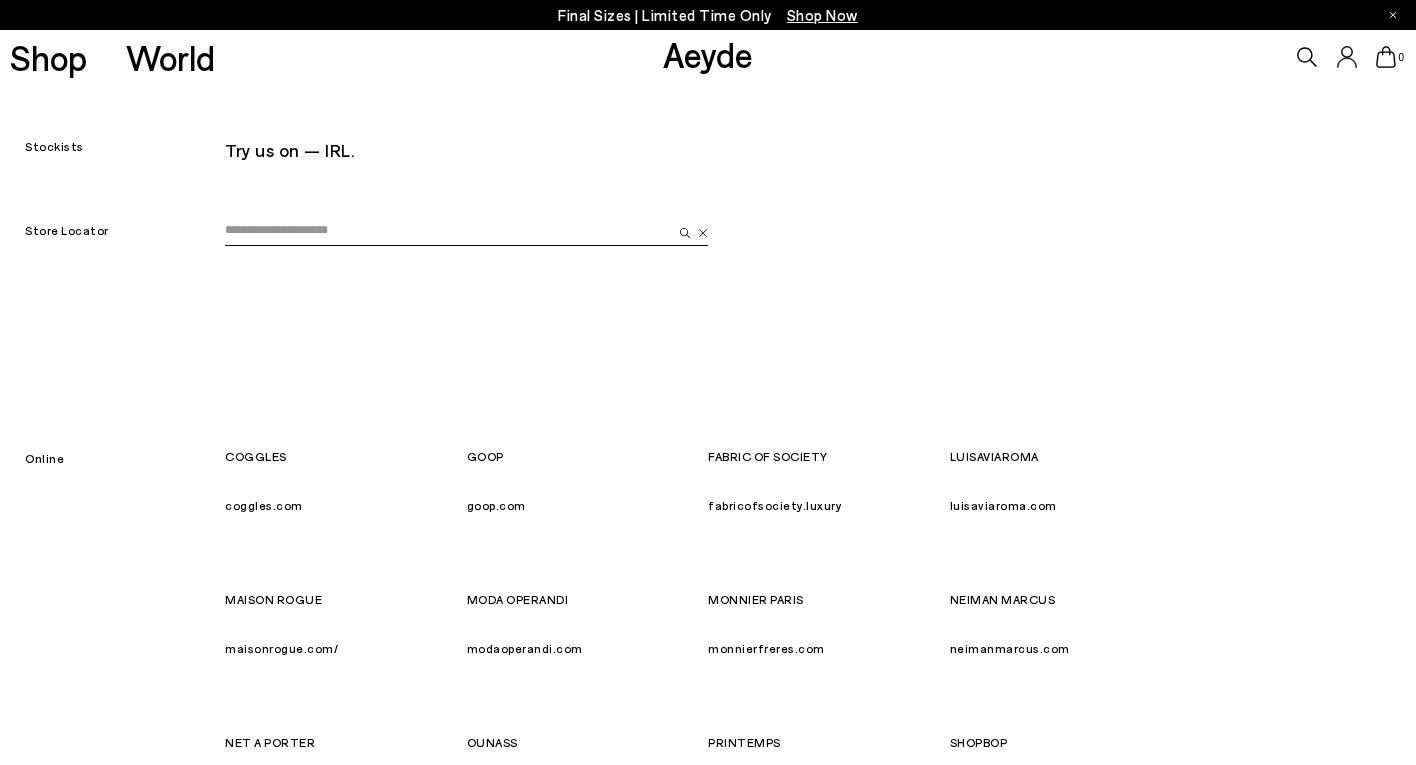 scroll, scrollTop: 0, scrollLeft: 0, axis: both 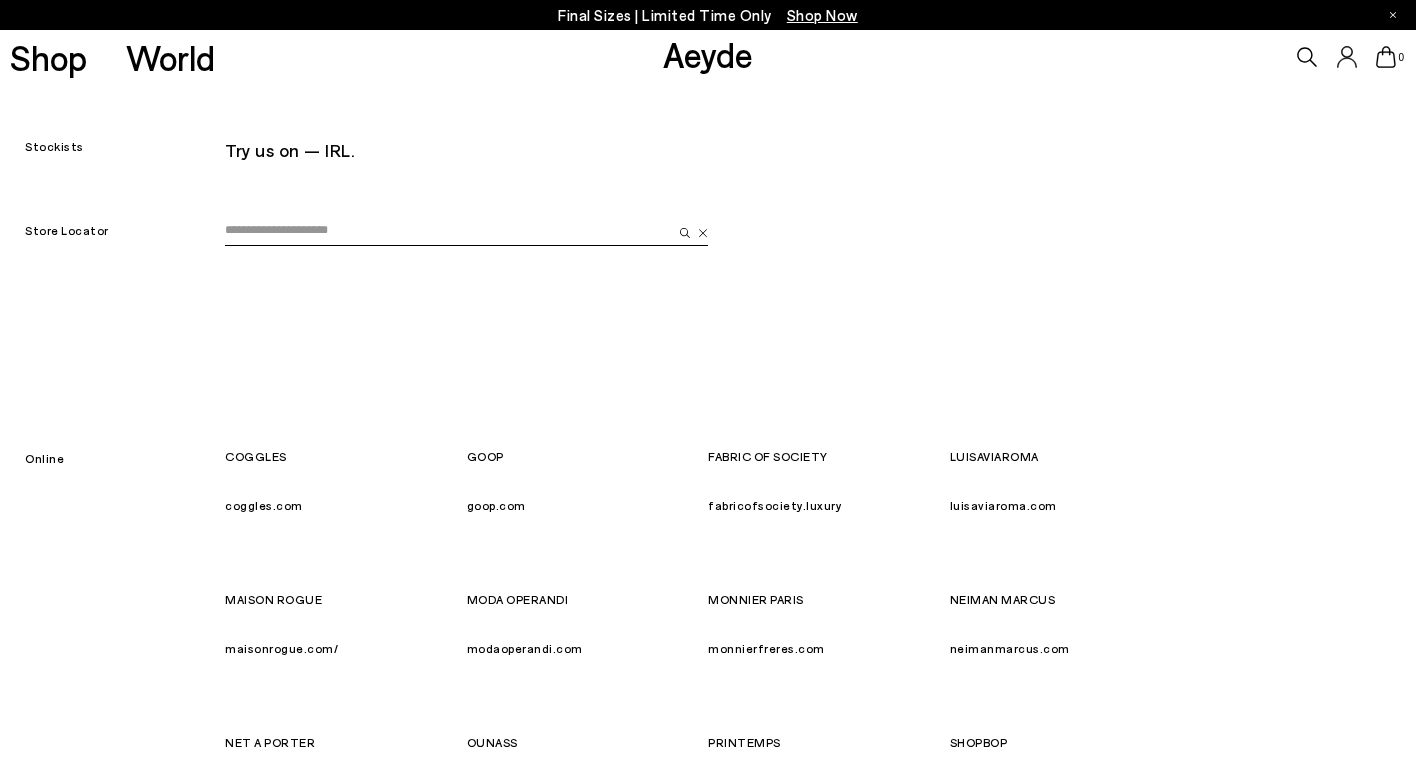 click at bounding box center (448, 231) 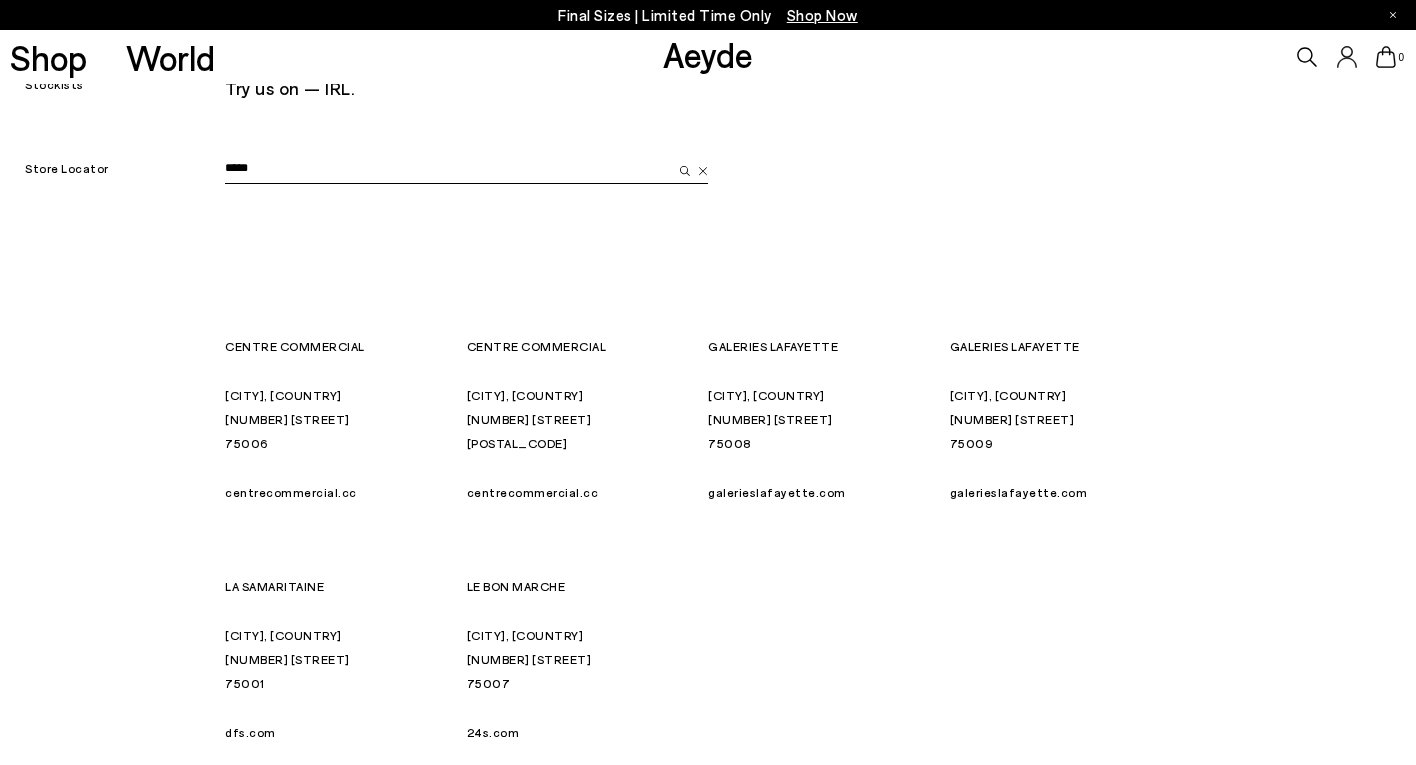 scroll, scrollTop: 75, scrollLeft: 0, axis: vertical 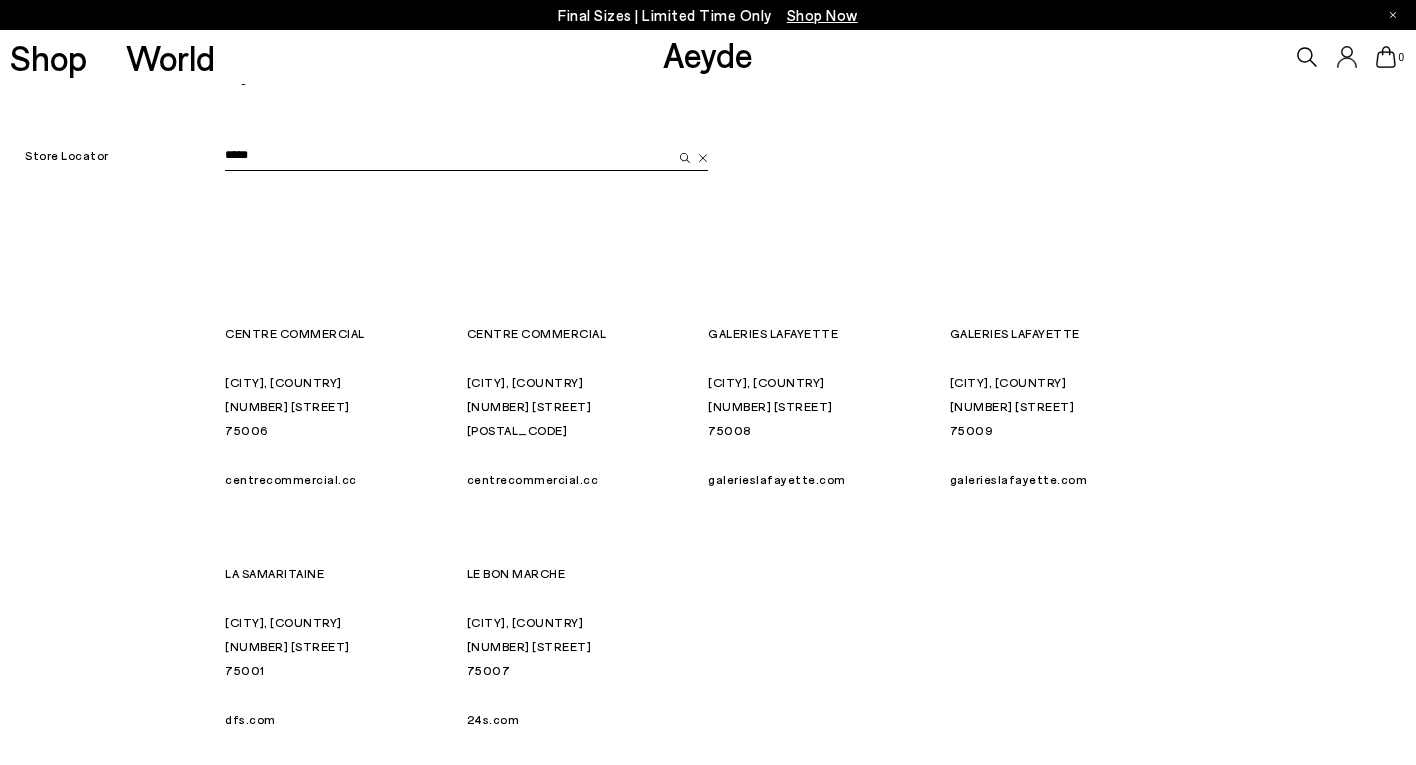 type on "*****" 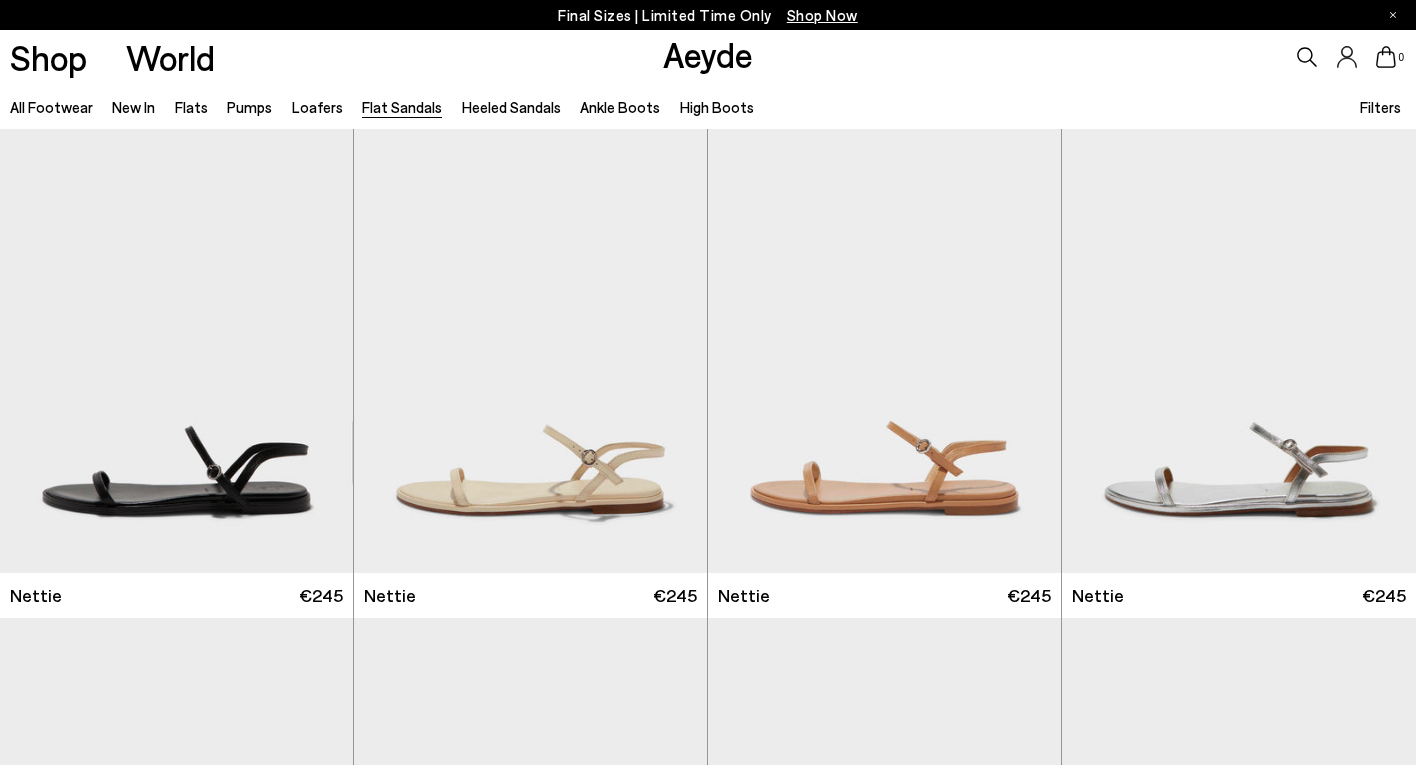 scroll, scrollTop: 0, scrollLeft: 0, axis: both 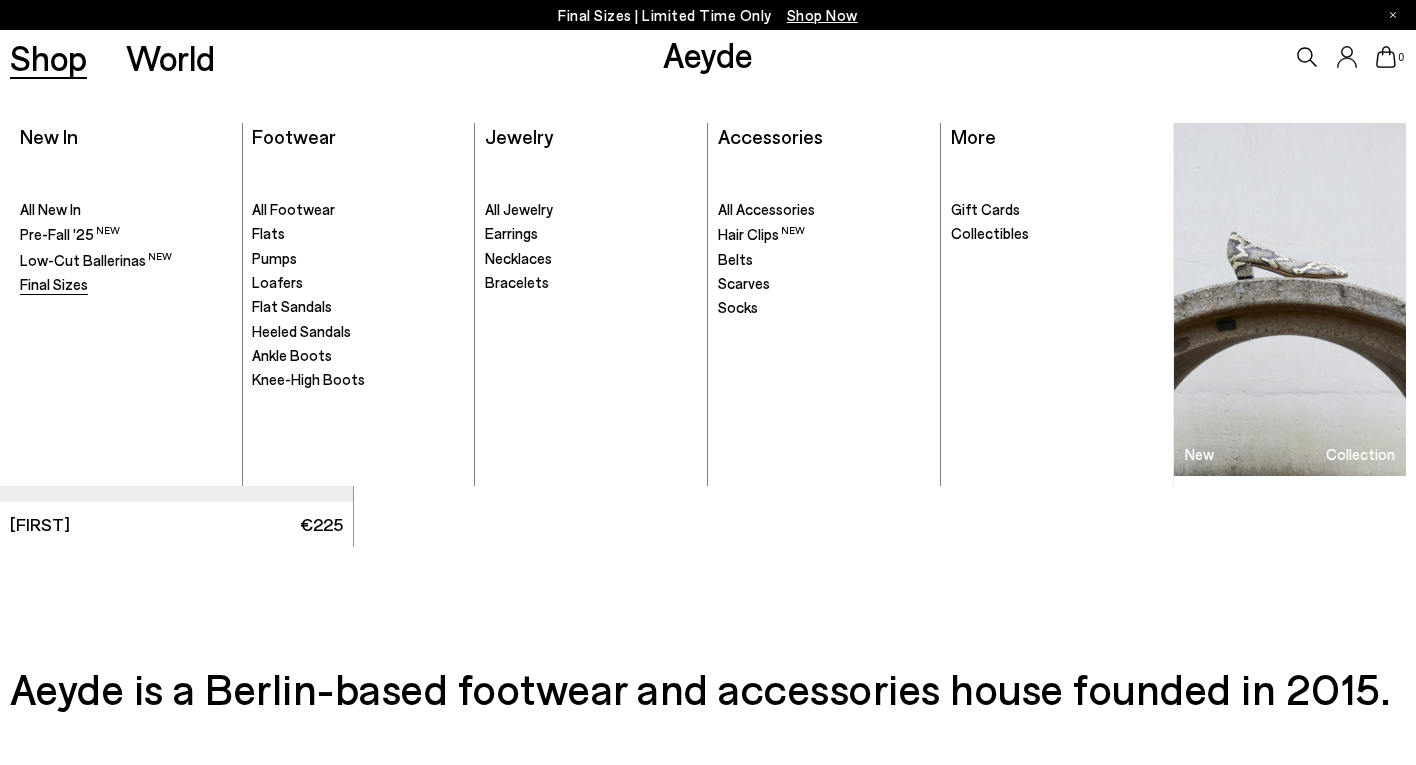 click on "Final Sizes" at bounding box center [54, 284] 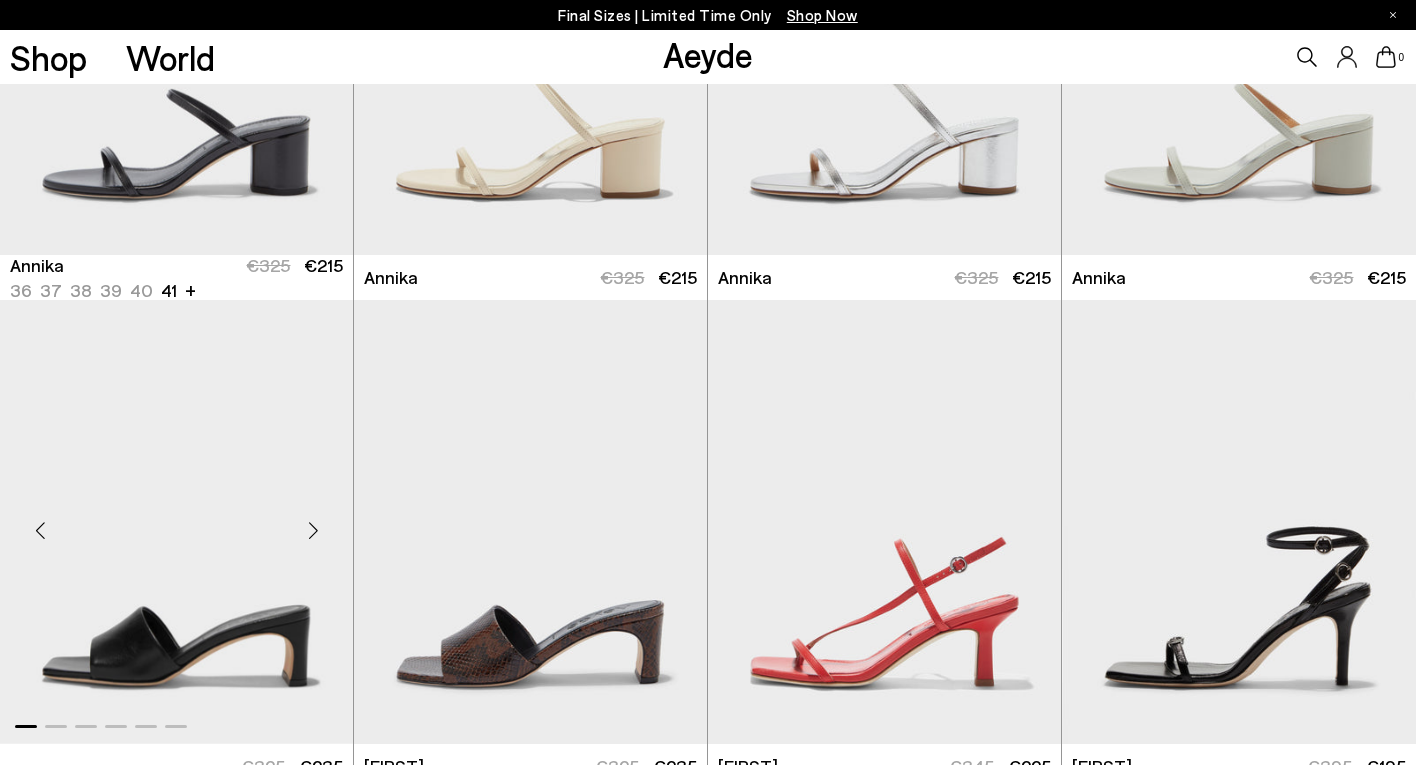 scroll, scrollTop: 1080, scrollLeft: 0, axis: vertical 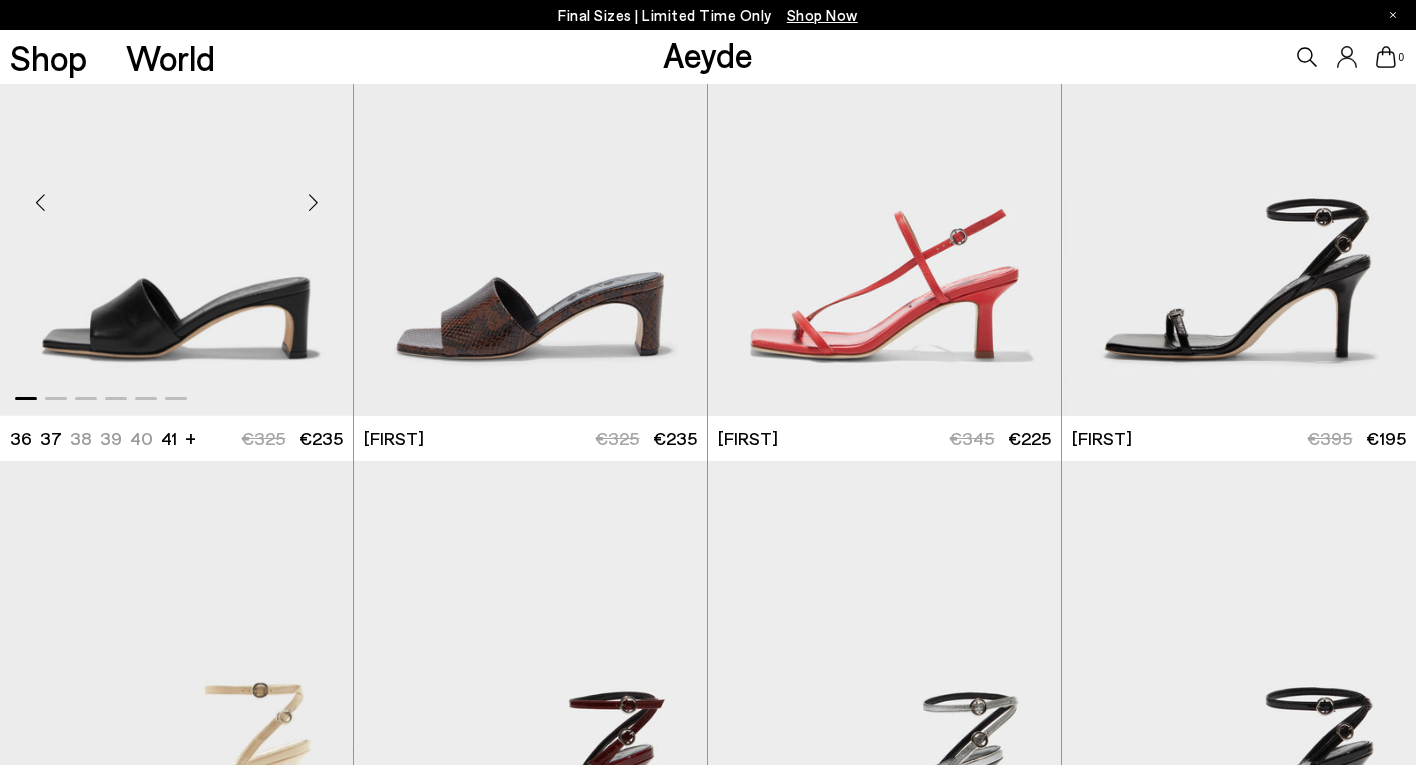 click at bounding box center (313, 202) 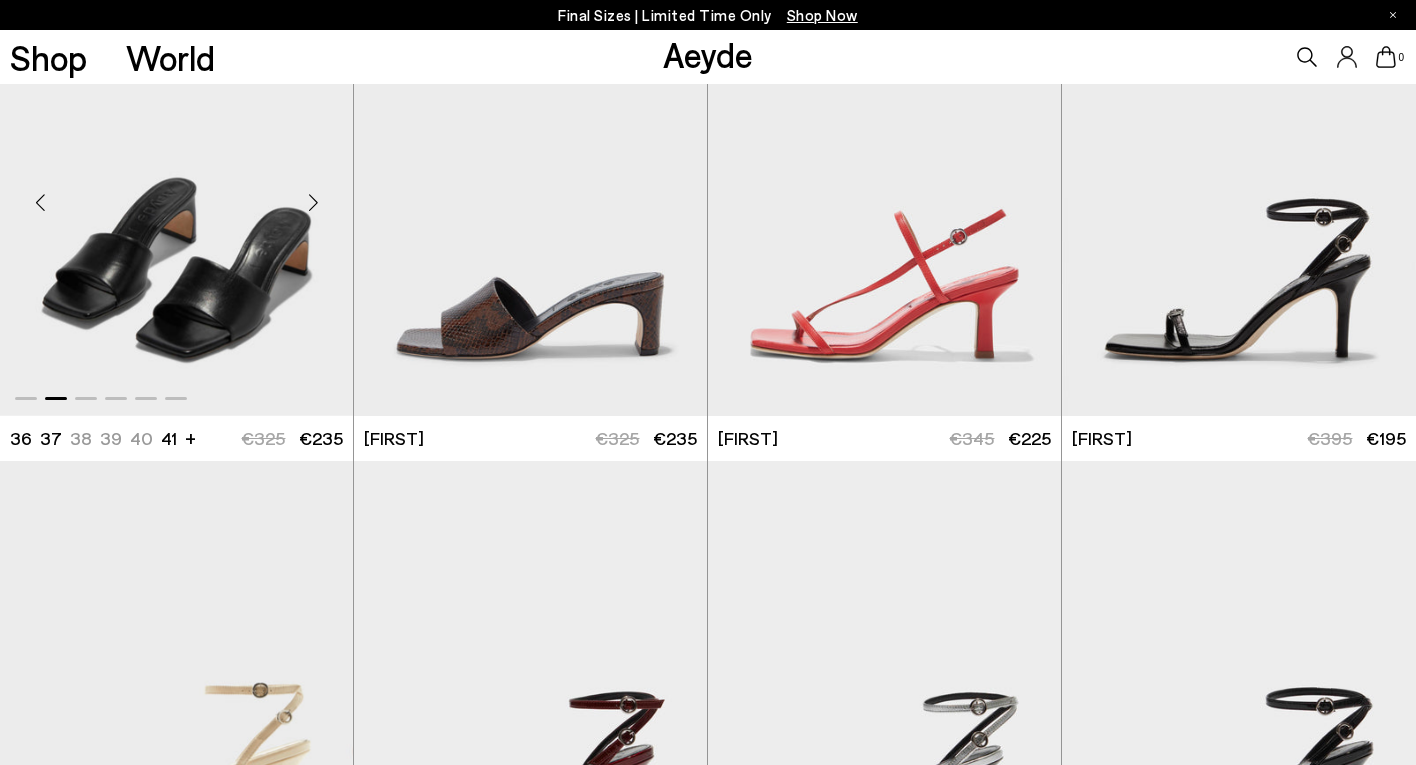 click at bounding box center (313, 202) 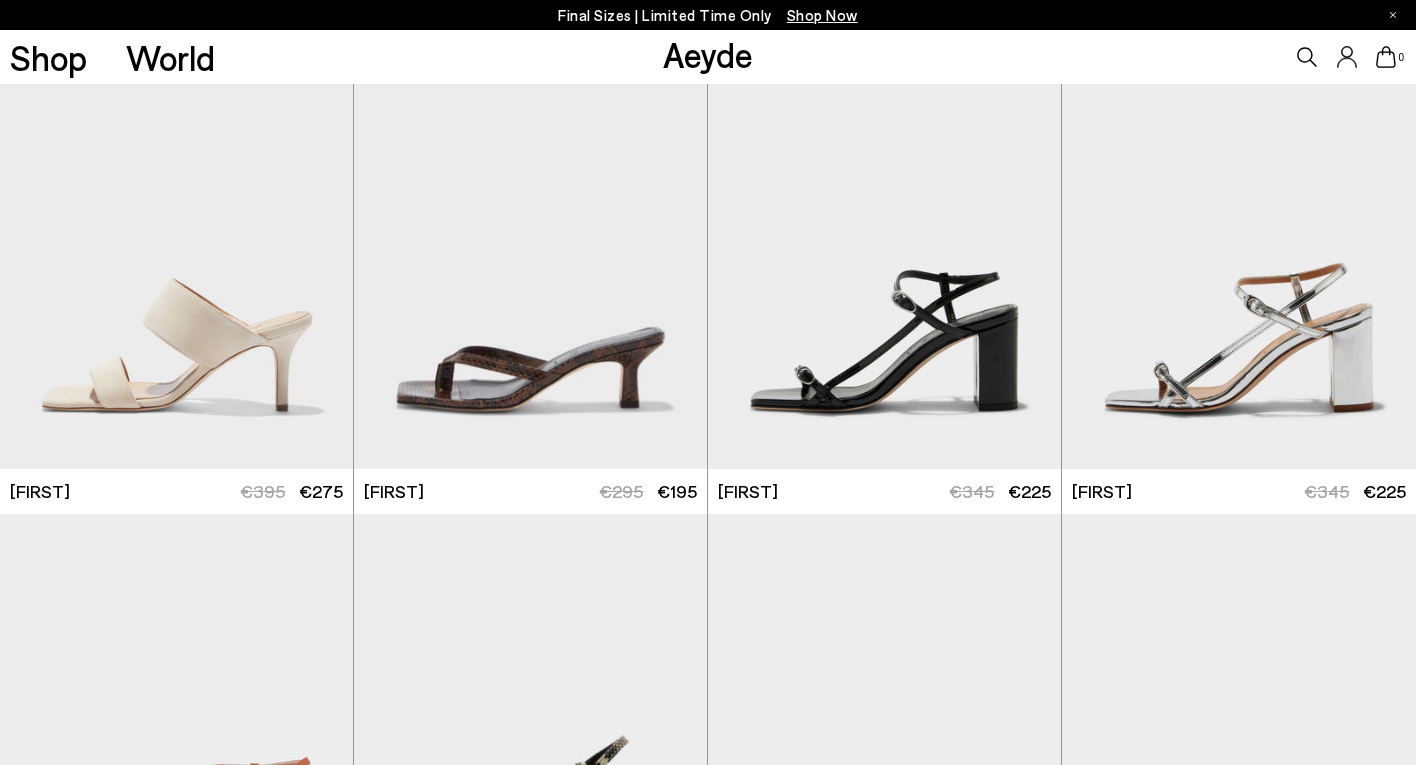 scroll, scrollTop: 4748, scrollLeft: 0, axis: vertical 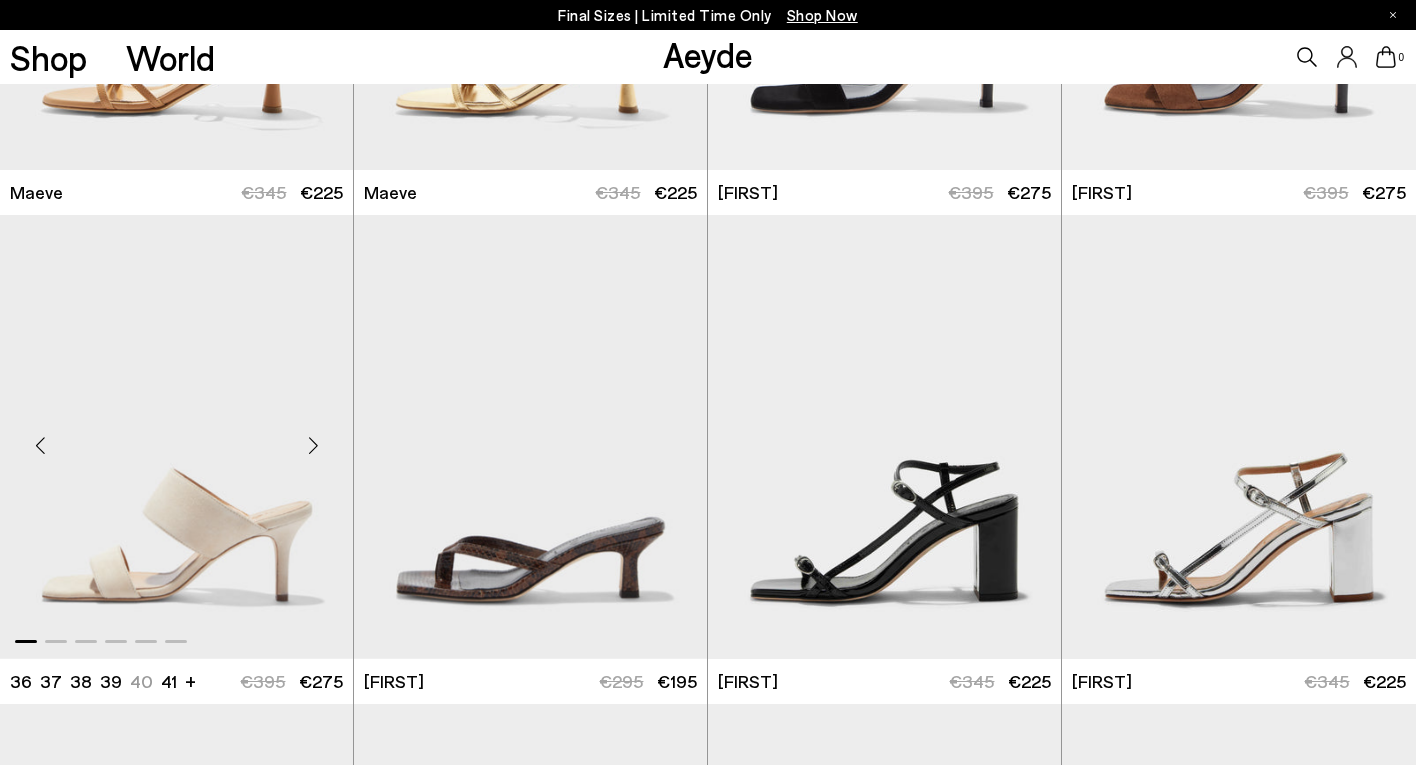 click at bounding box center [313, 445] 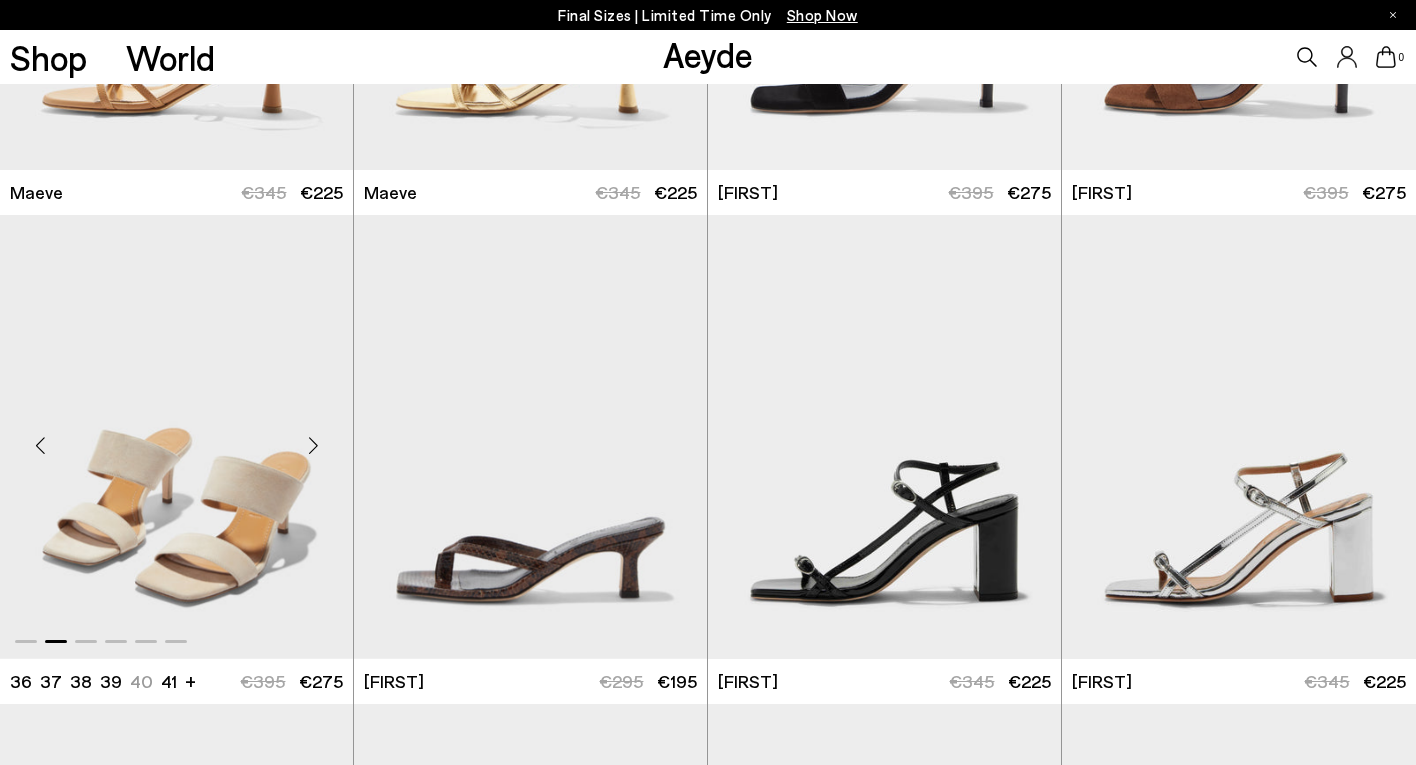 click at bounding box center [313, 445] 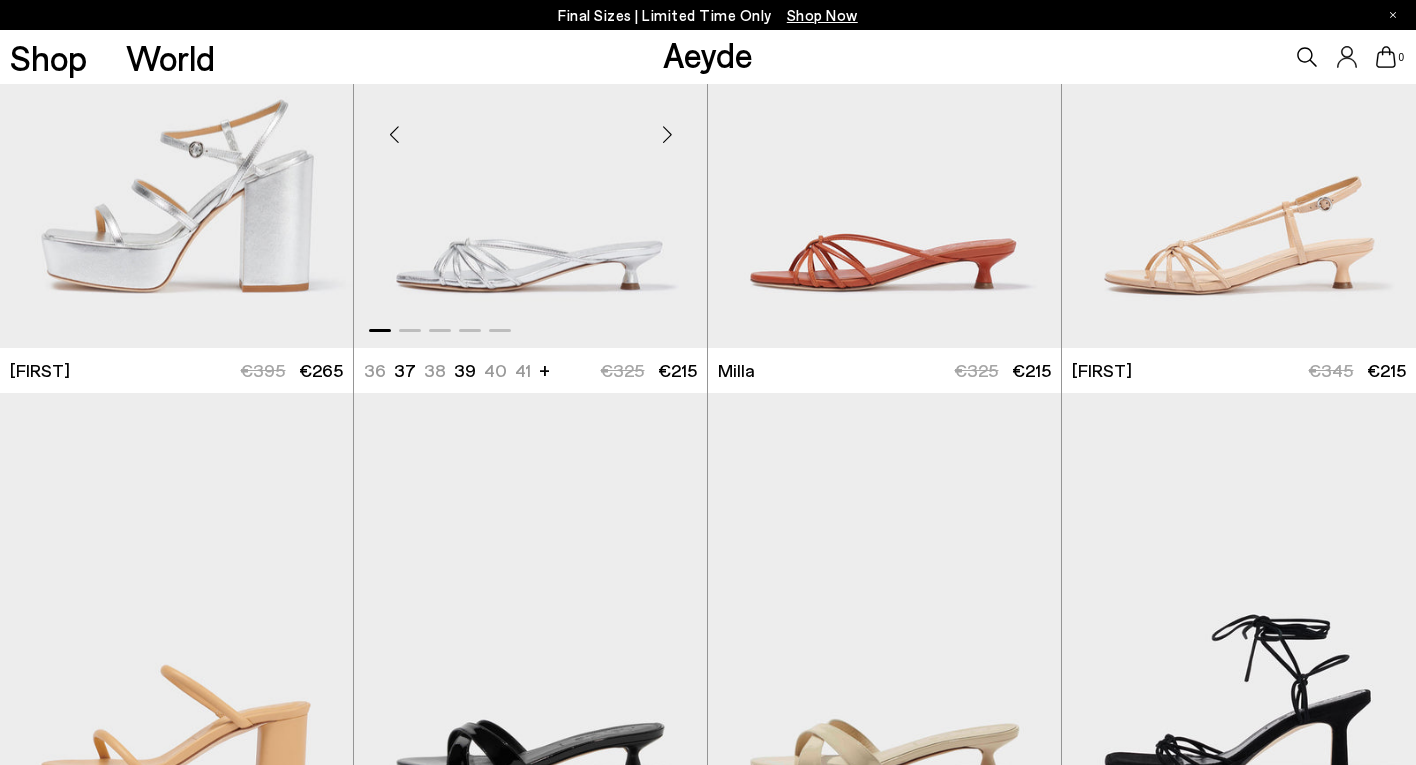 scroll, scrollTop: 7941, scrollLeft: 0, axis: vertical 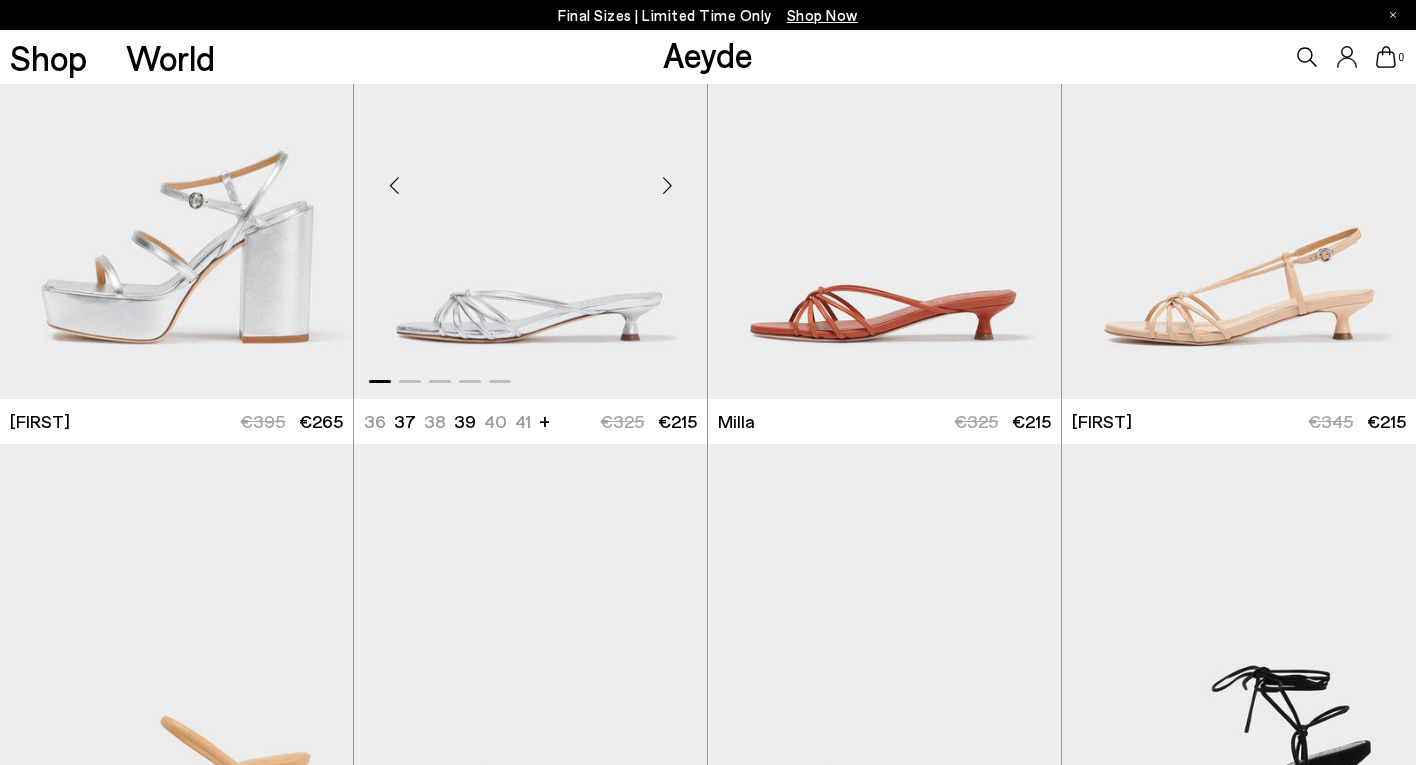 click at bounding box center (667, 185) 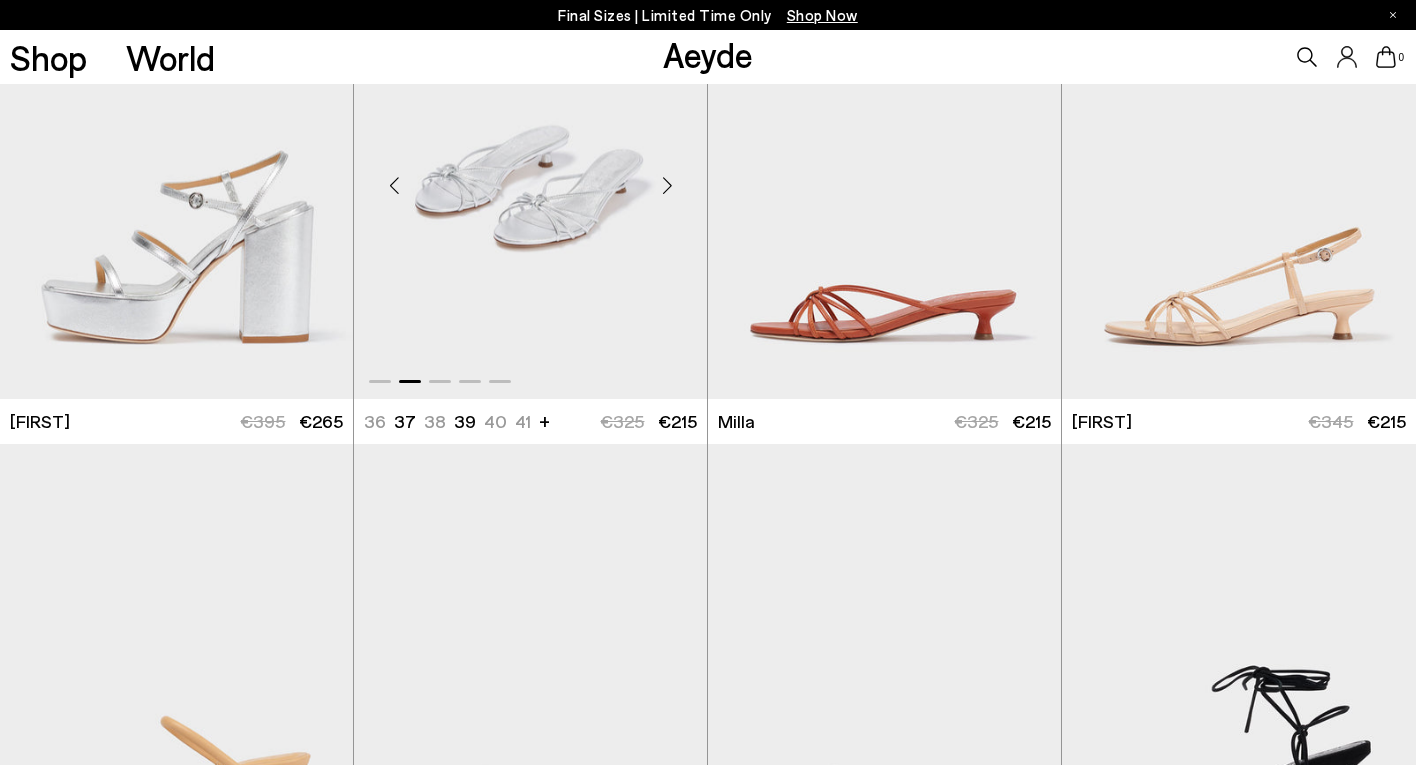 click at bounding box center [667, 185] 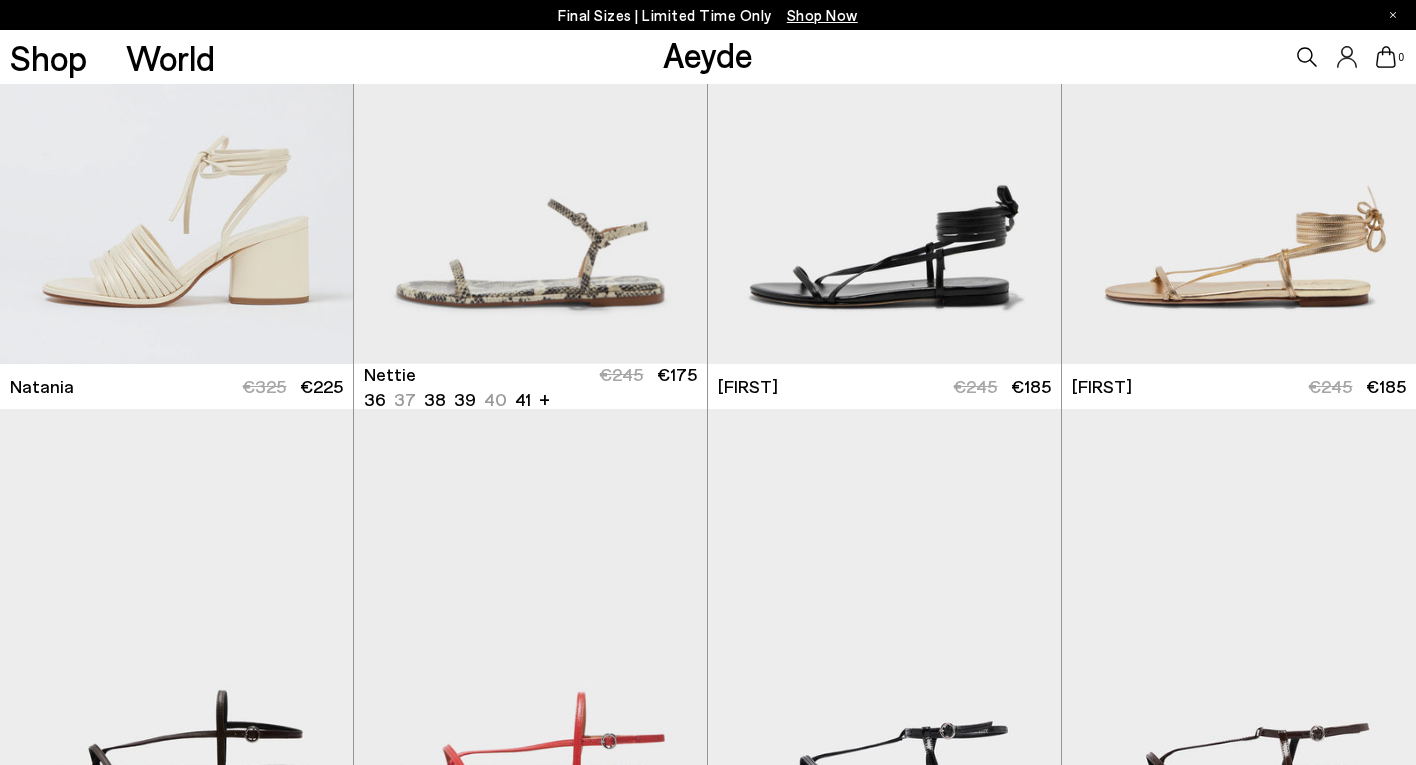 scroll, scrollTop: 9485, scrollLeft: 0, axis: vertical 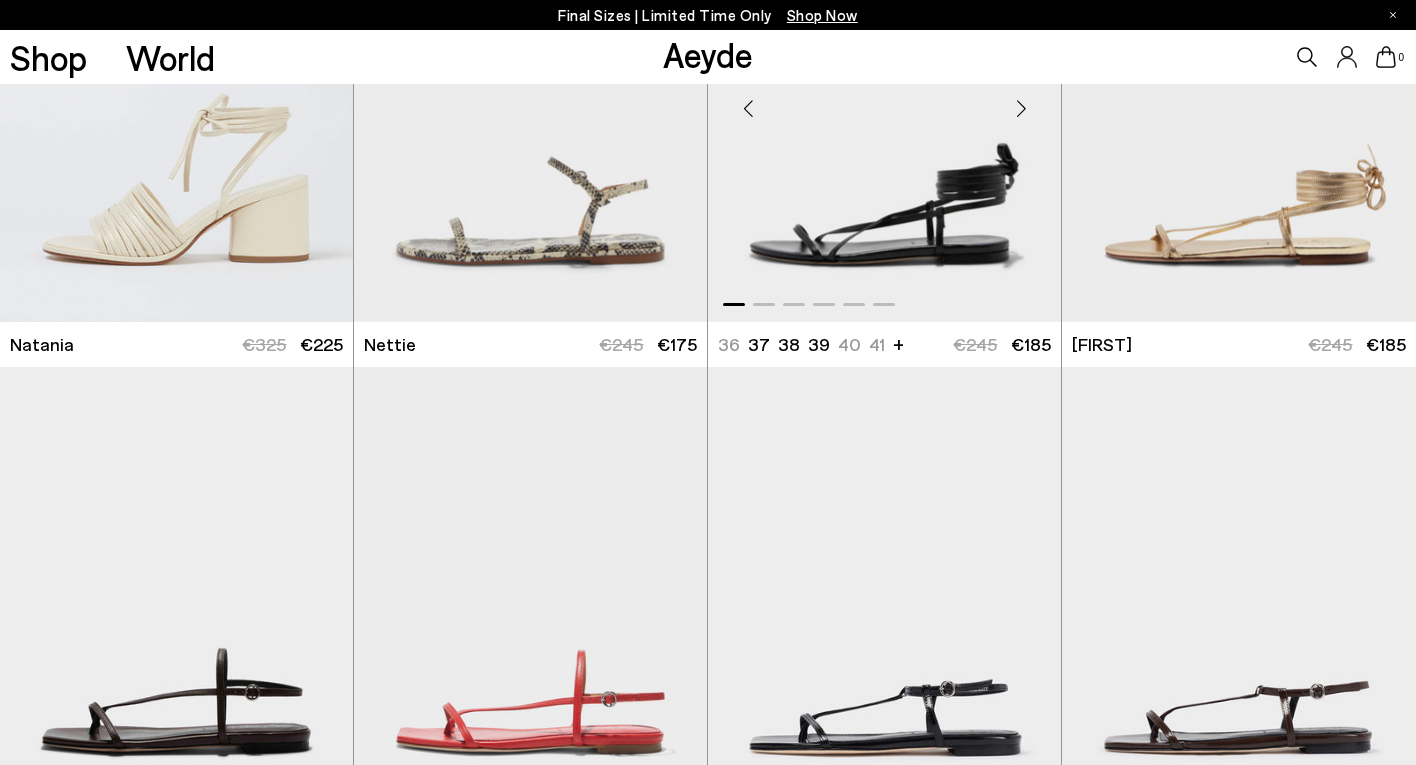 click at bounding box center [884, 100] 